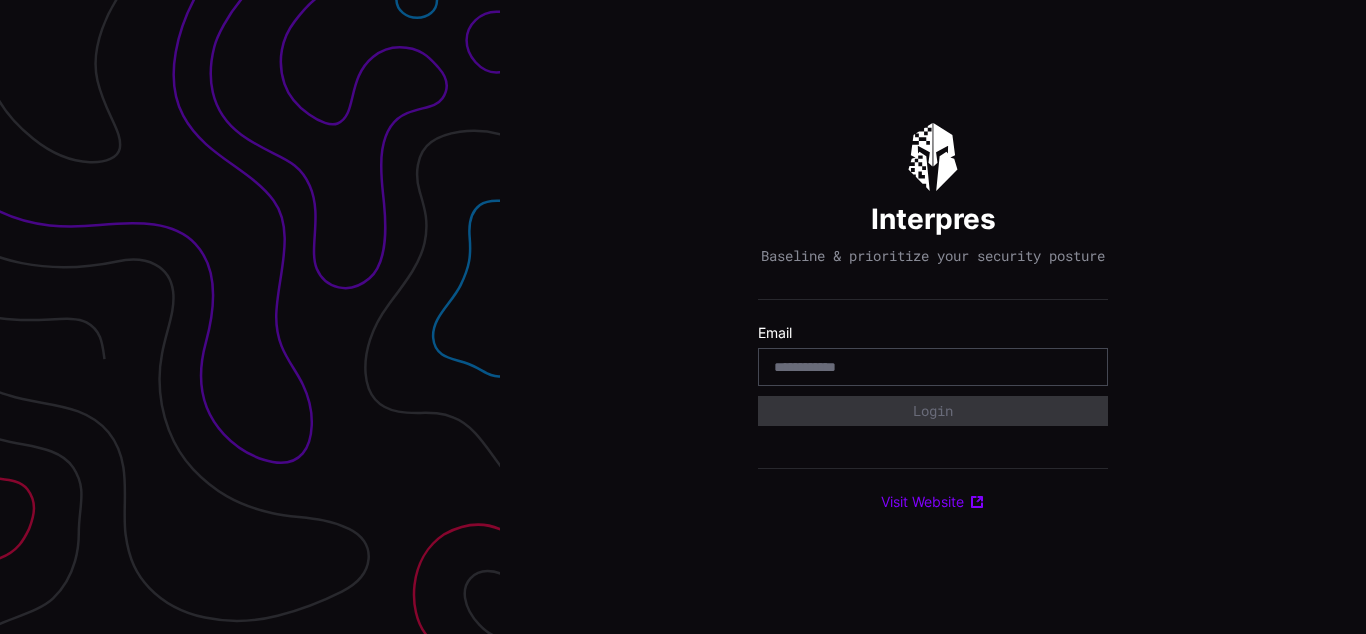 scroll, scrollTop: 0, scrollLeft: 0, axis: both 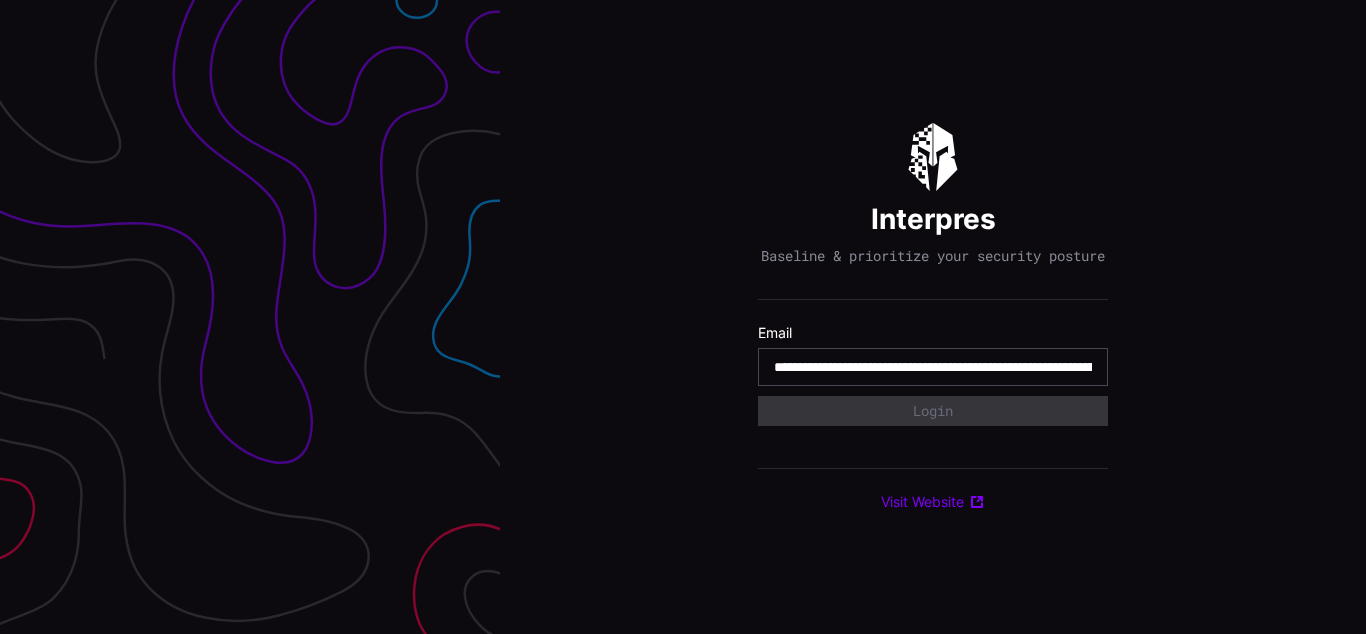 type on "**********" 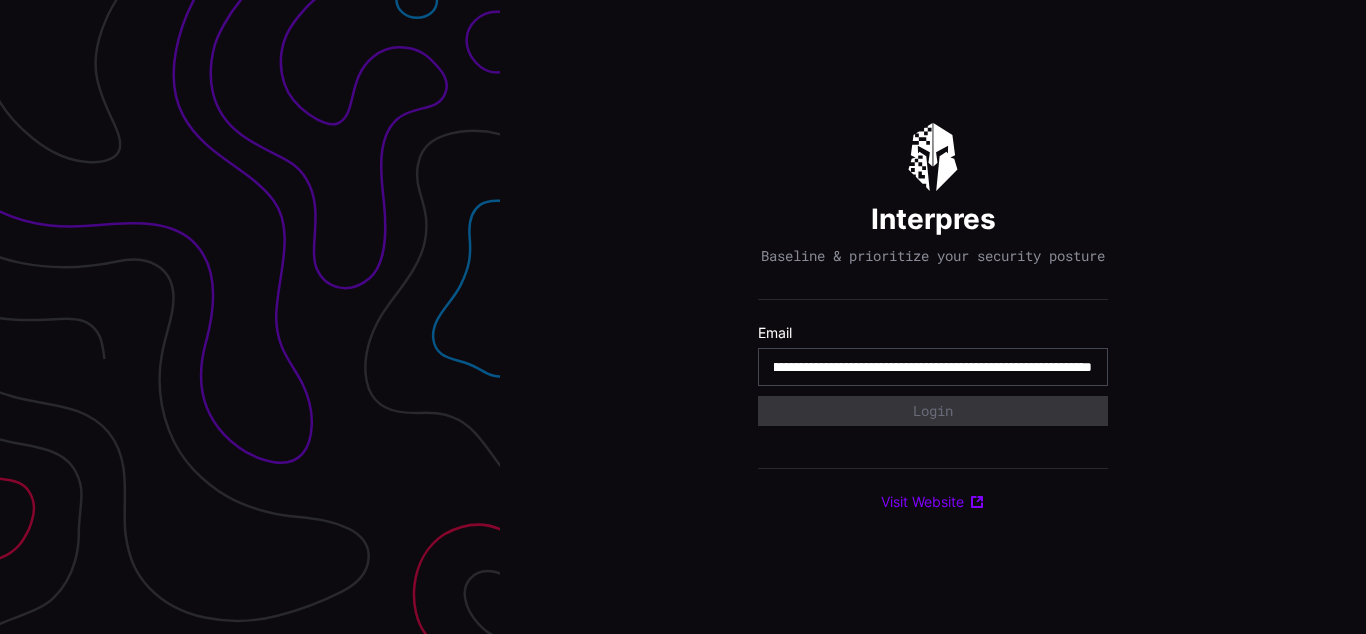 click on "**********" at bounding box center (933, 367) 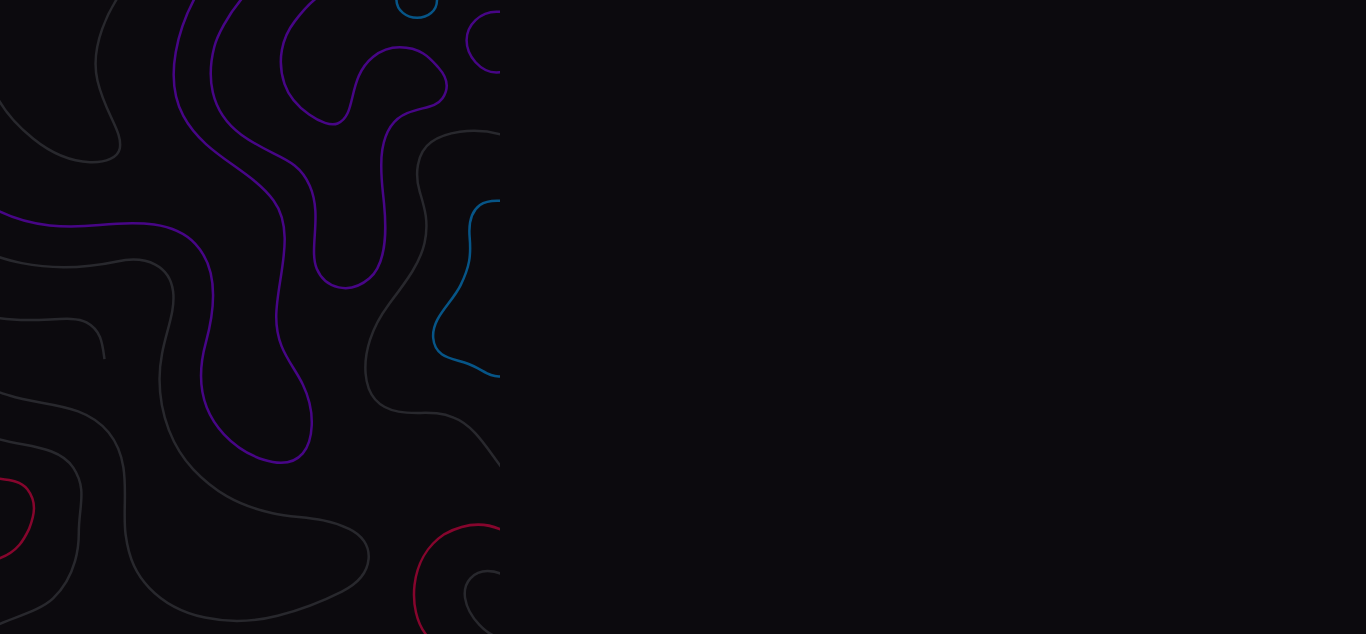 scroll, scrollTop: 0, scrollLeft: 0, axis: both 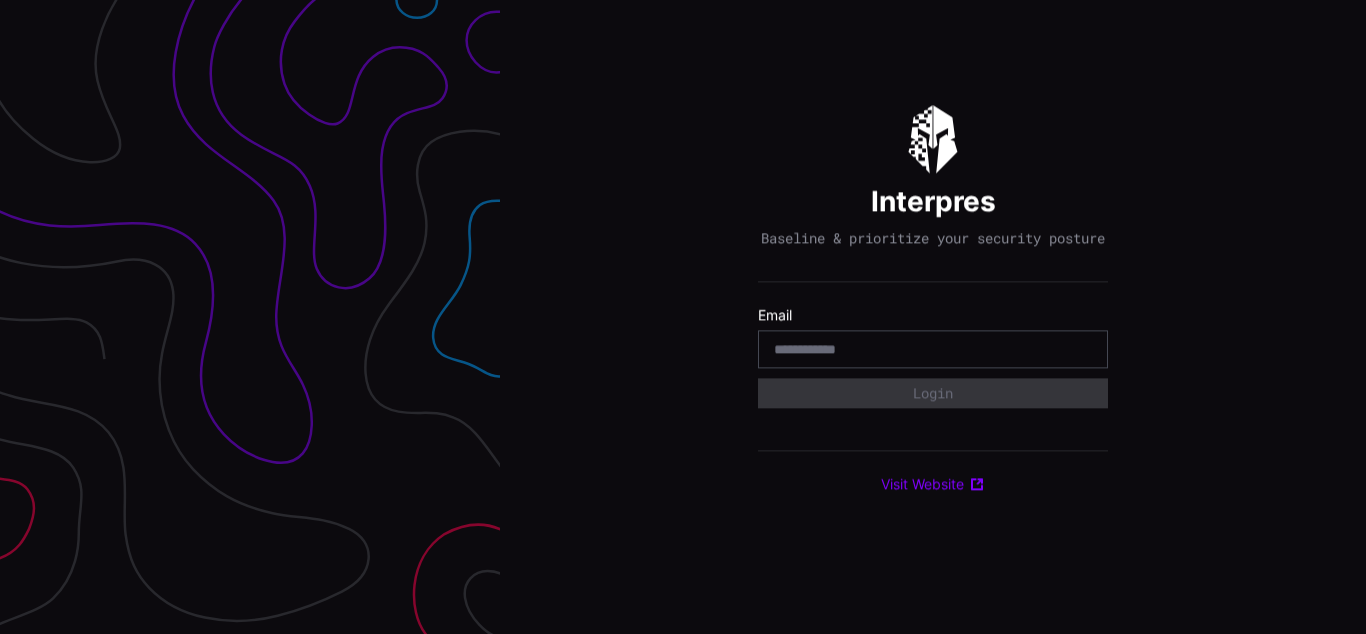 click on "Interpres Baseline & prioritize your security posture Email Login Visit Website" at bounding box center [933, 317] 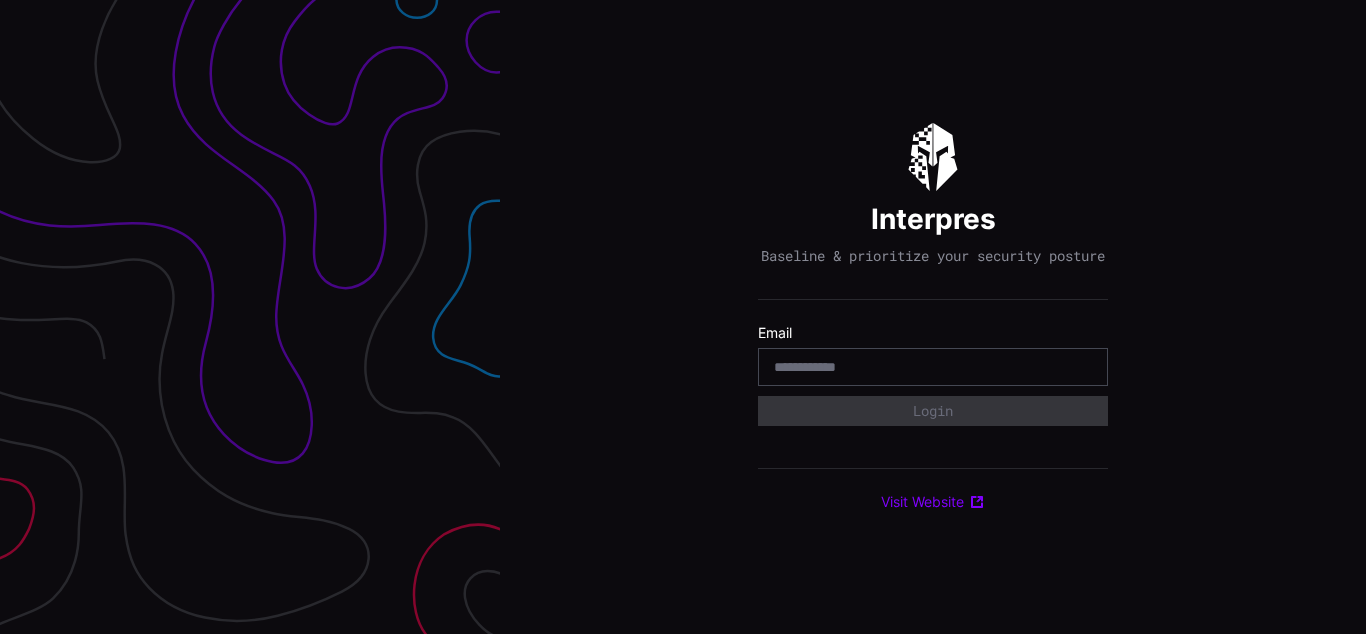 scroll, scrollTop: 0, scrollLeft: 0, axis: both 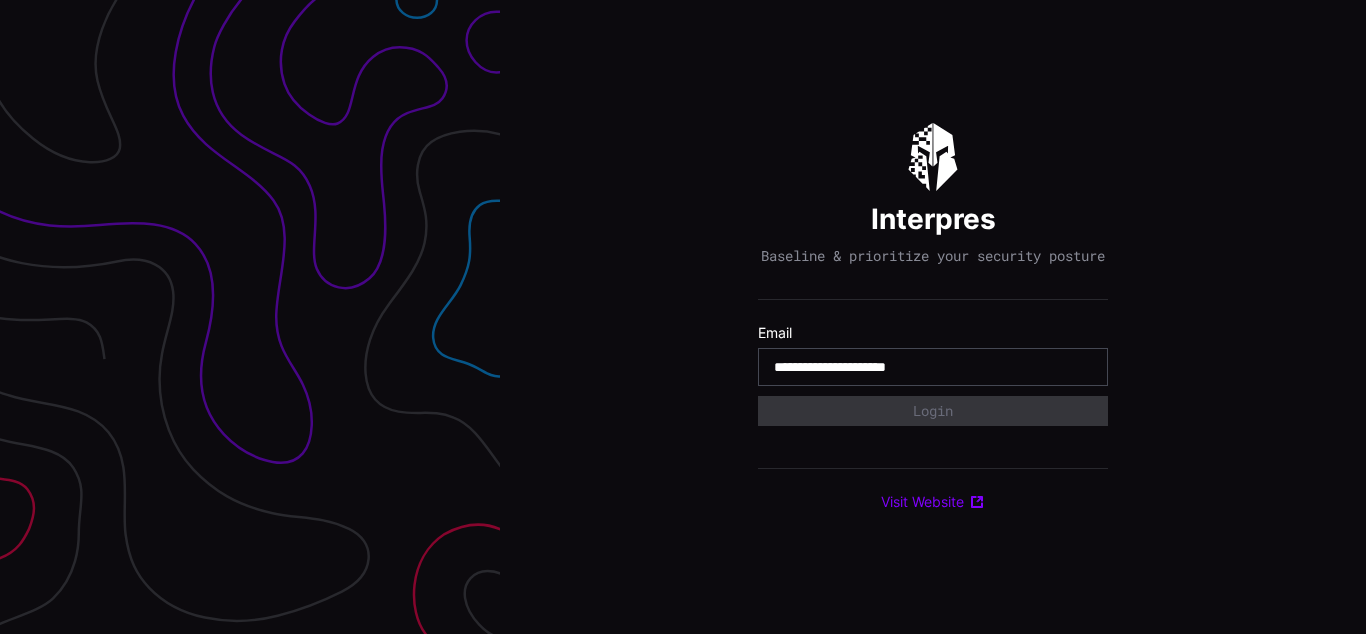 type on "**********" 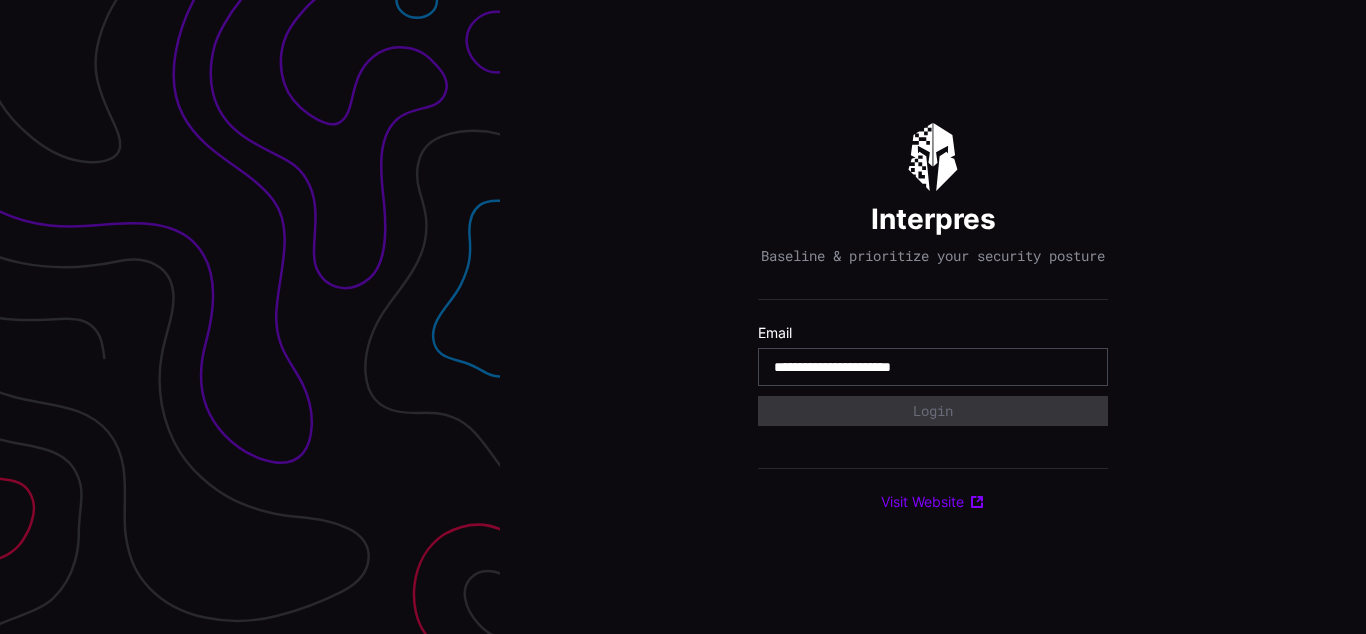 click on "**********" at bounding box center [933, 367] 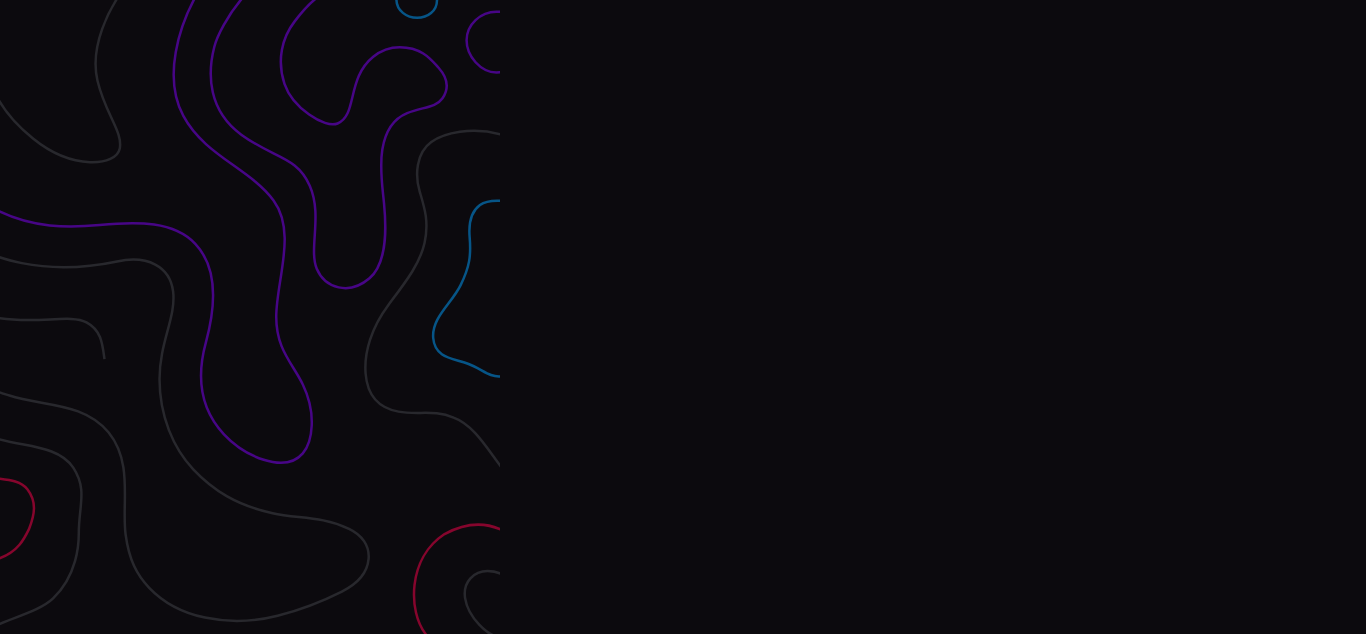 scroll, scrollTop: 0, scrollLeft: 0, axis: both 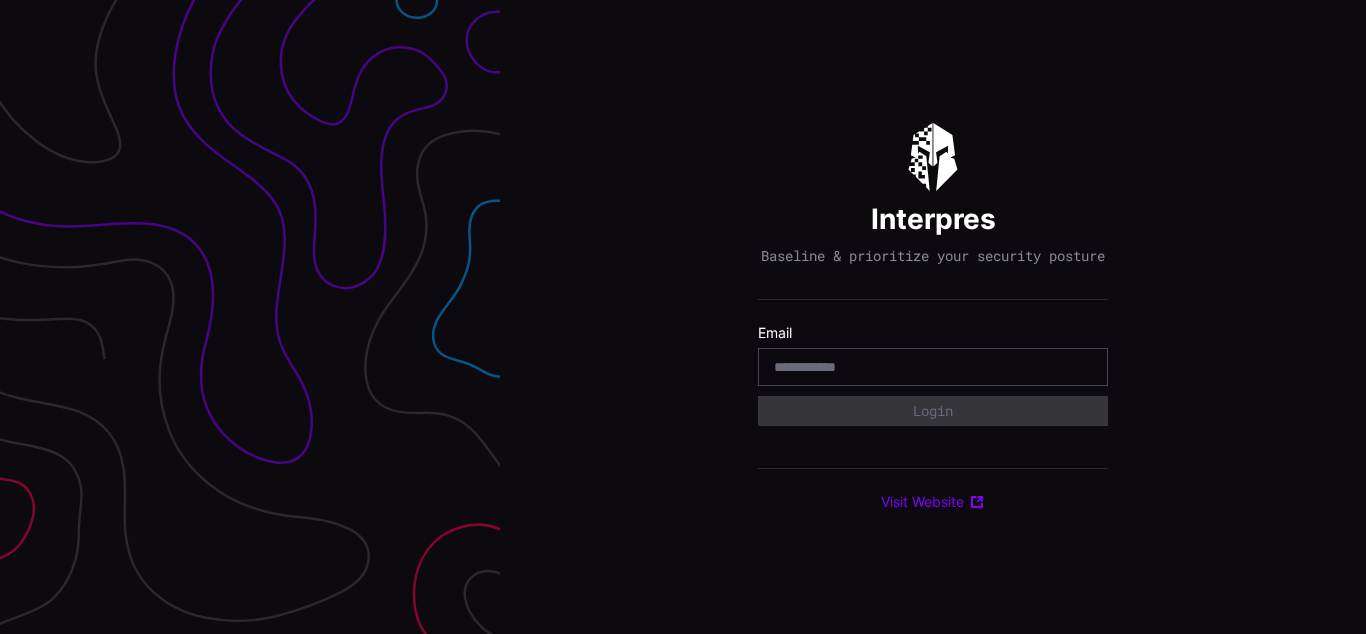 click on "Interpres Baseline & prioritize your security posture Email Login Visit Website" at bounding box center [933, 317] 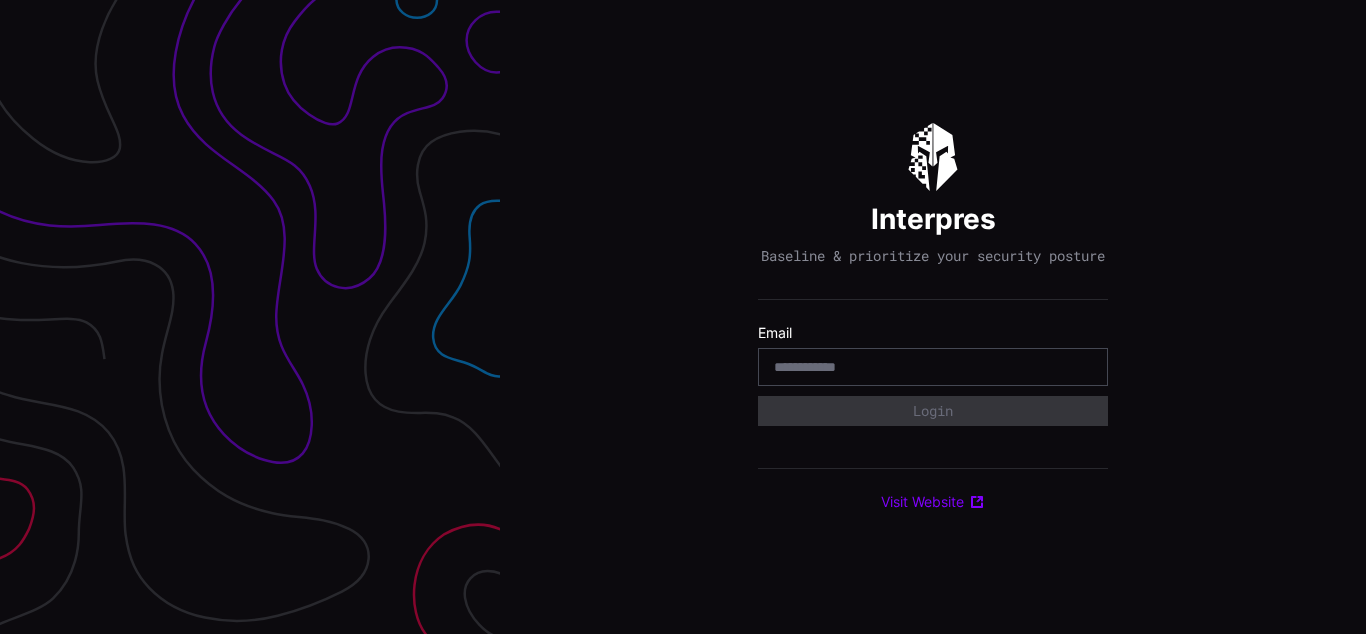 scroll, scrollTop: 0, scrollLeft: 0, axis: both 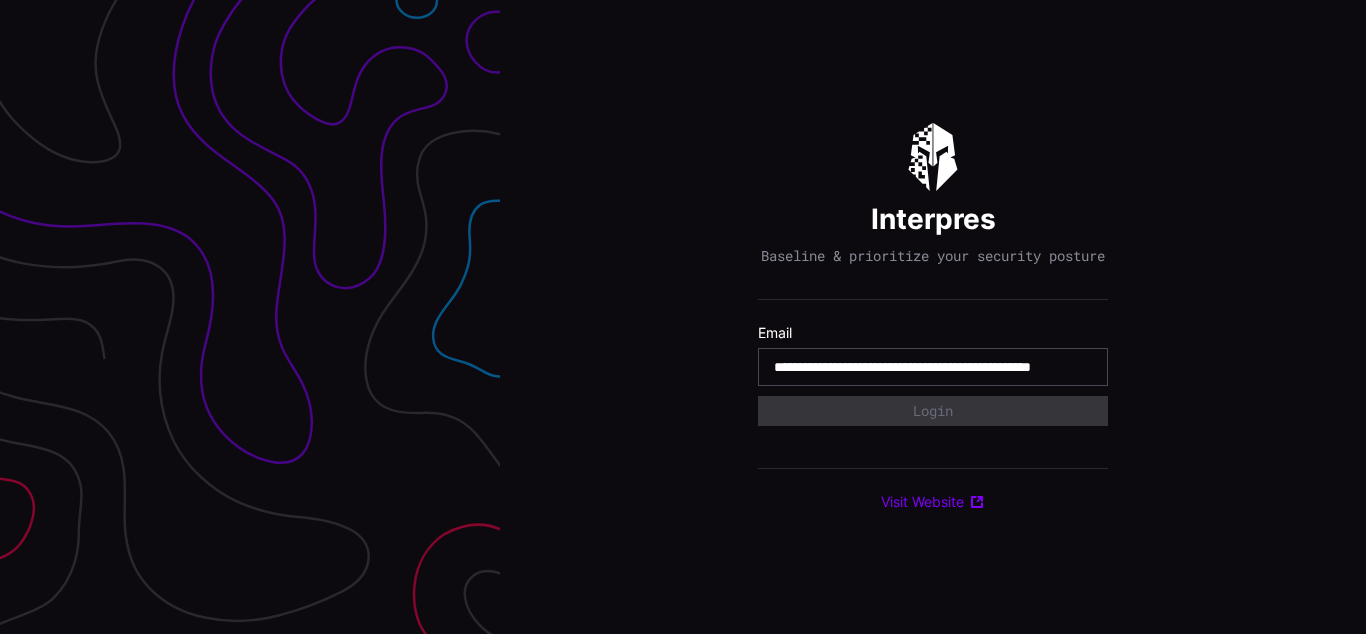 type on "**********" 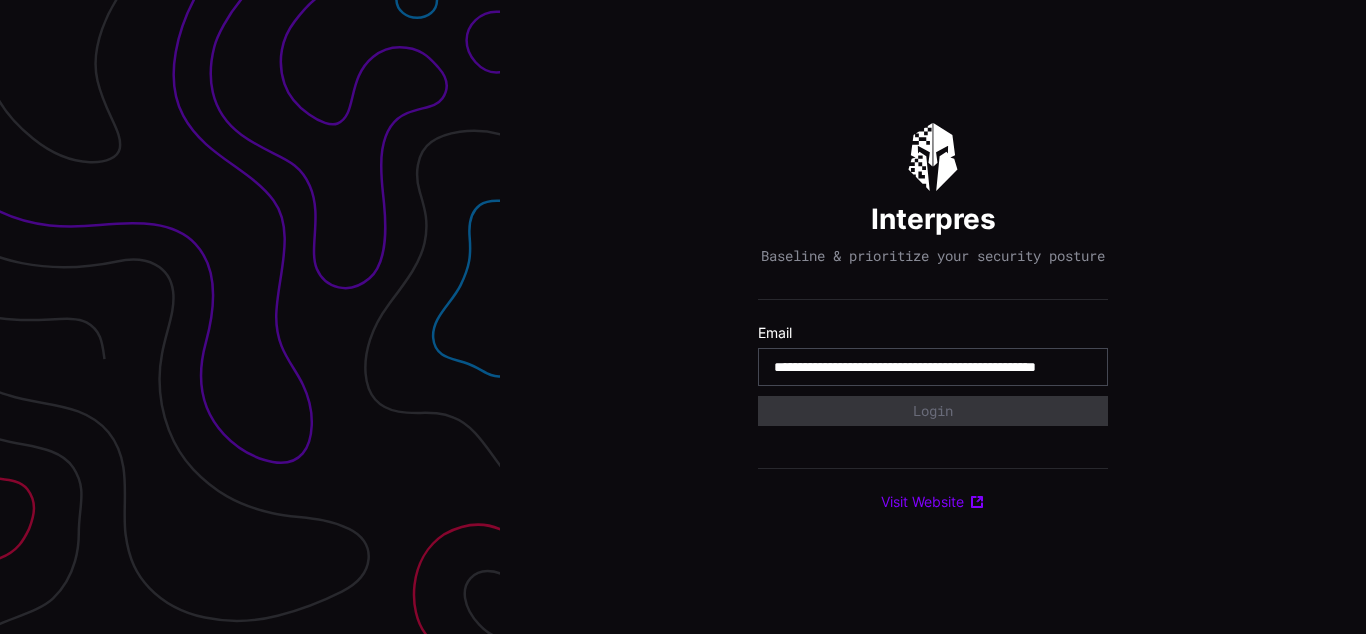 click on "**********" at bounding box center [933, 367] 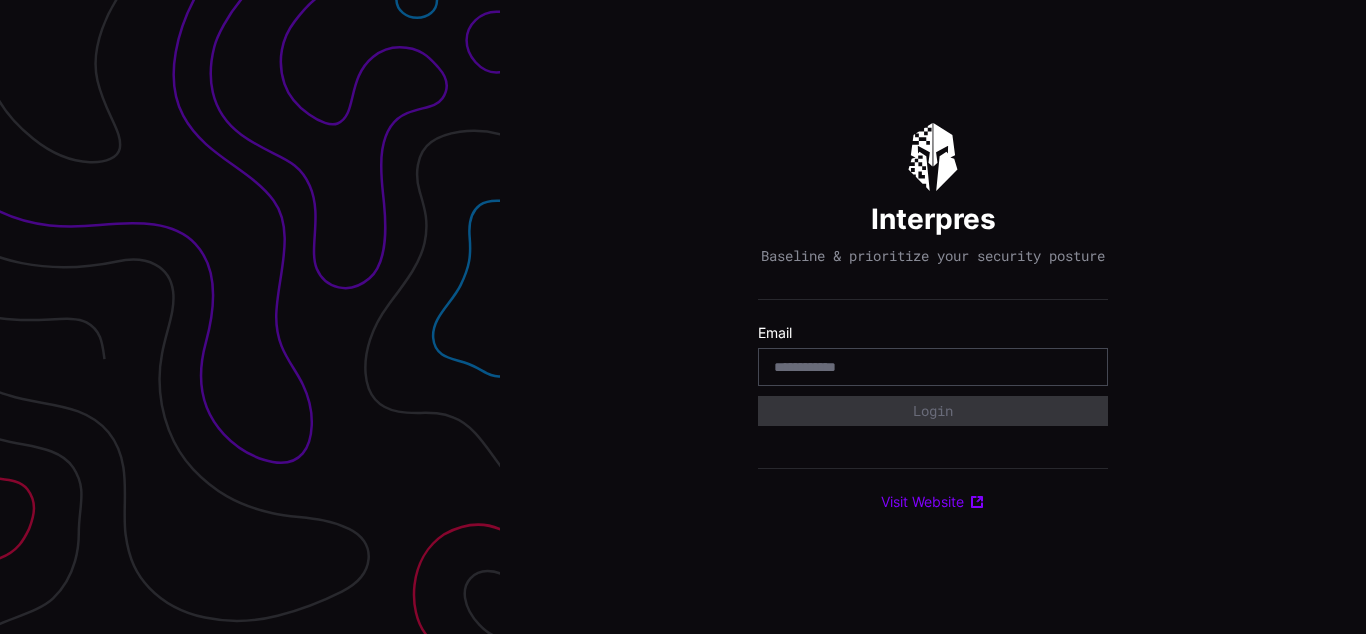 scroll, scrollTop: 0, scrollLeft: 0, axis: both 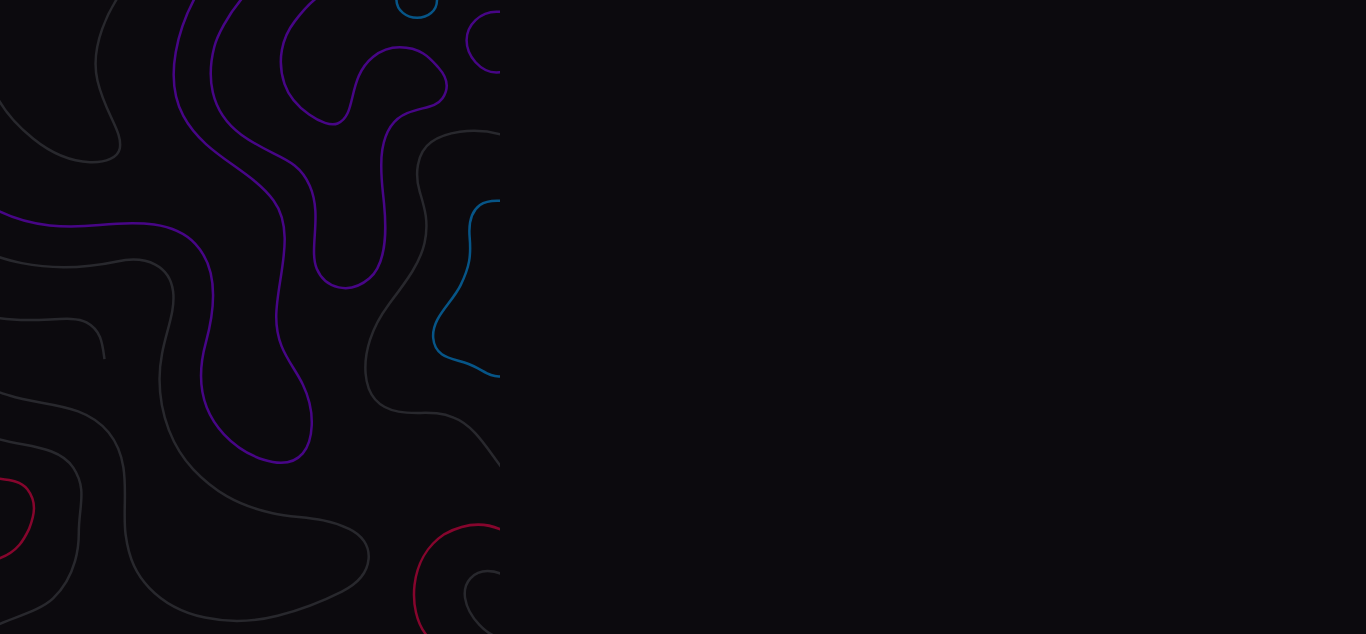 click on "Interpres Baseline & prioritize your security posture Email Login Visit Website" at bounding box center (933, 317) 